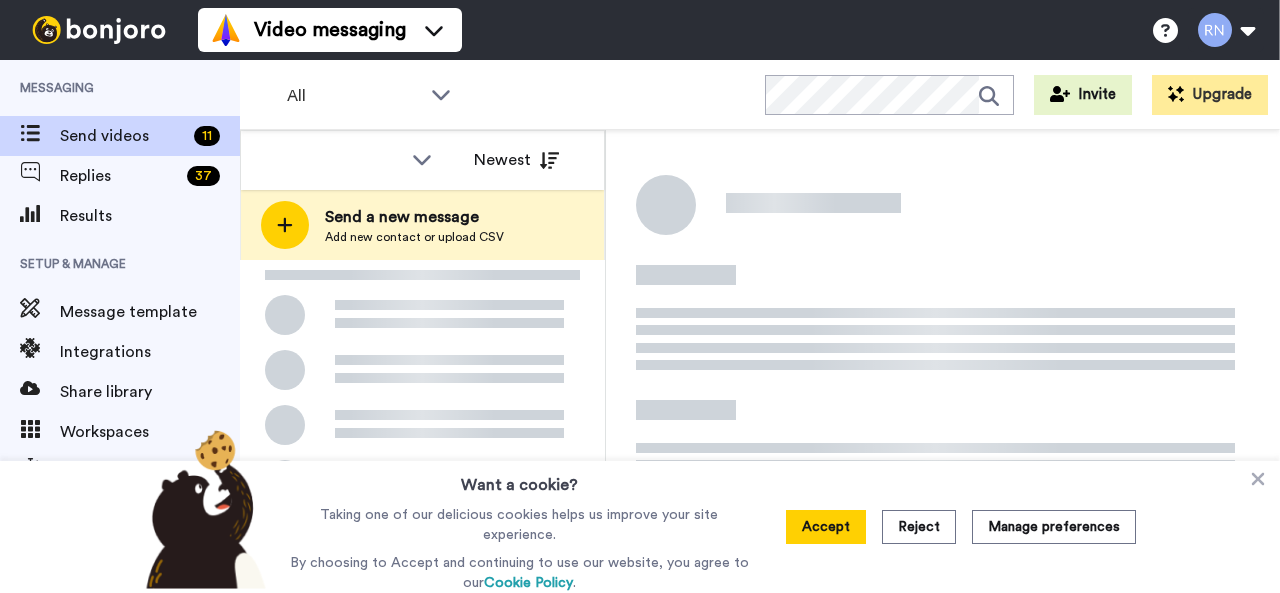 scroll, scrollTop: 0, scrollLeft: 0, axis: both 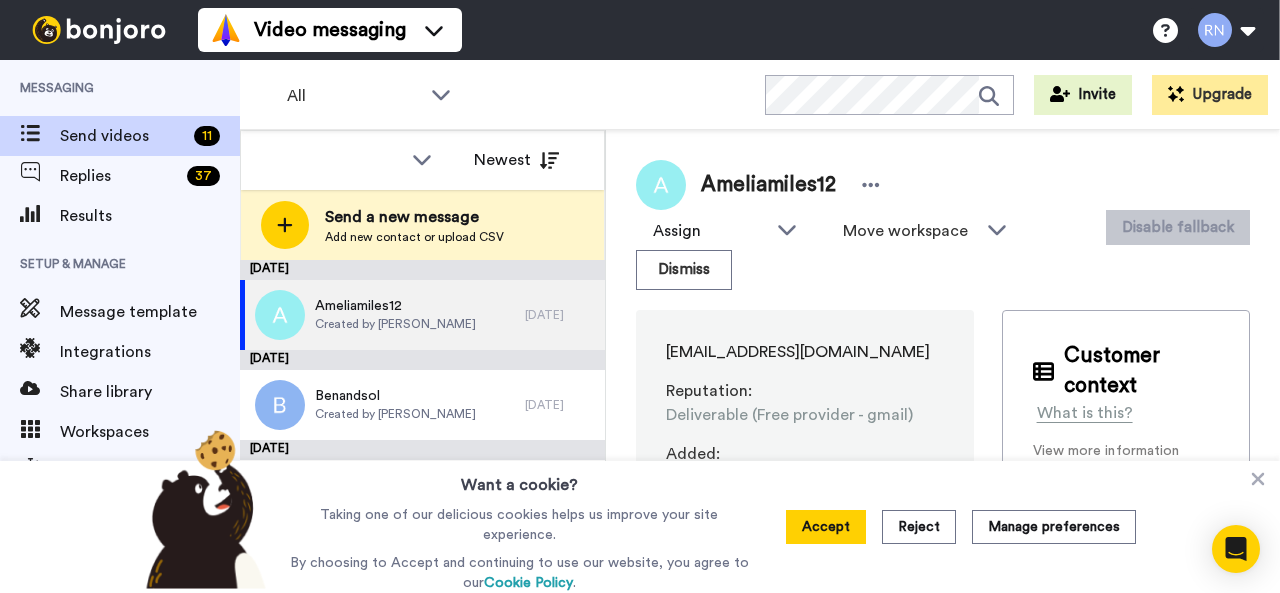 drag, startPoint x: 703, startPoint y: 104, endPoint x: 616, endPoint y: 138, distance: 93.40771 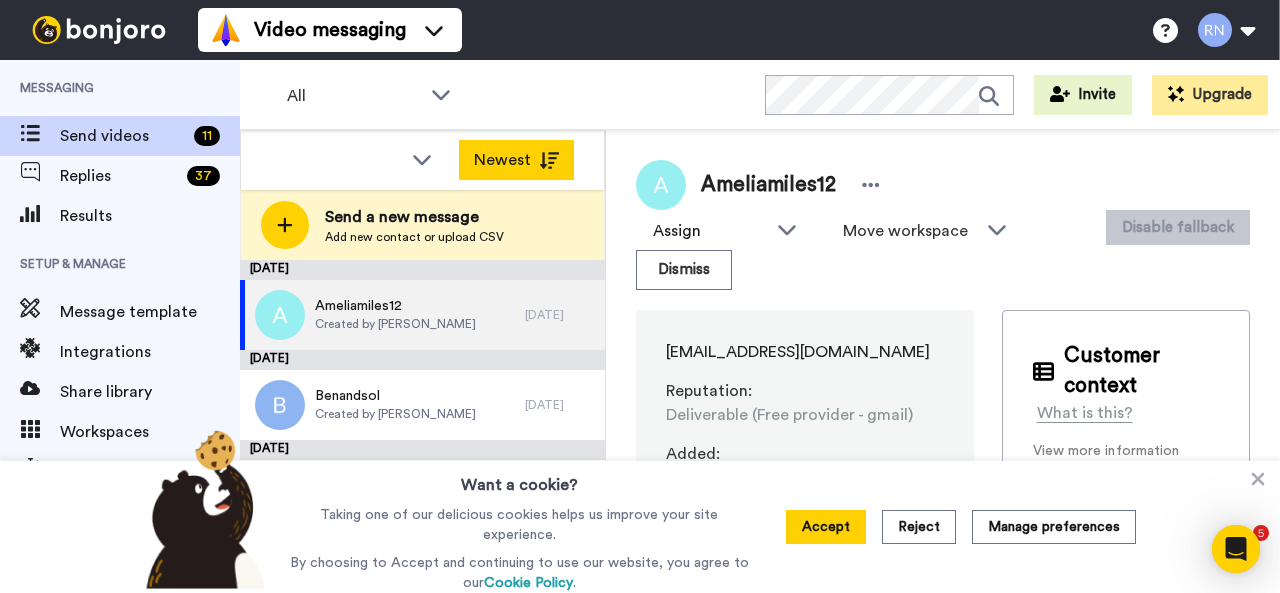 scroll, scrollTop: 0, scrollLeft: 0, axis: both 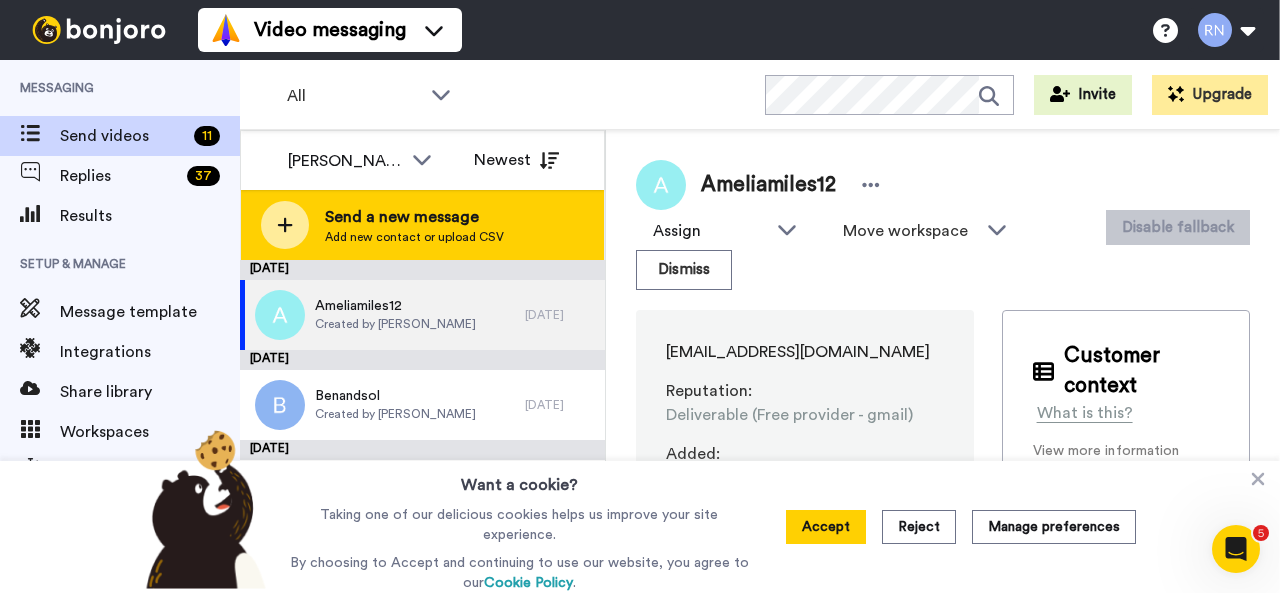 click on "Send a new message" at bounding box center [414, 217] 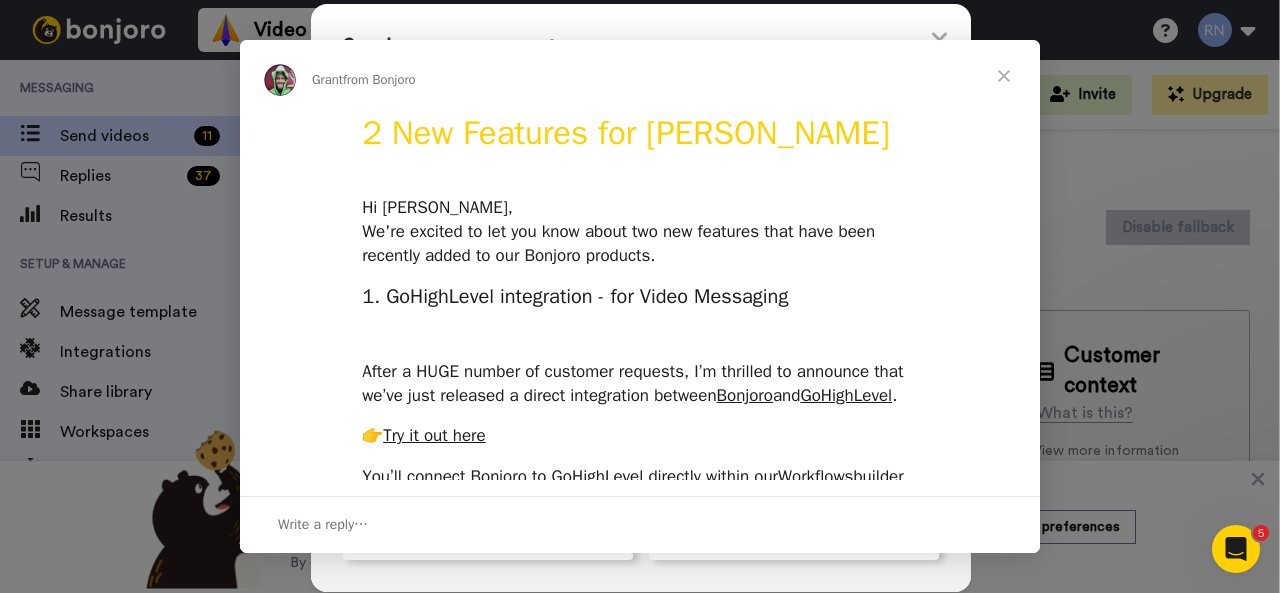 scroll, scrollTop: 0, scrollLeft: 0, axis: both 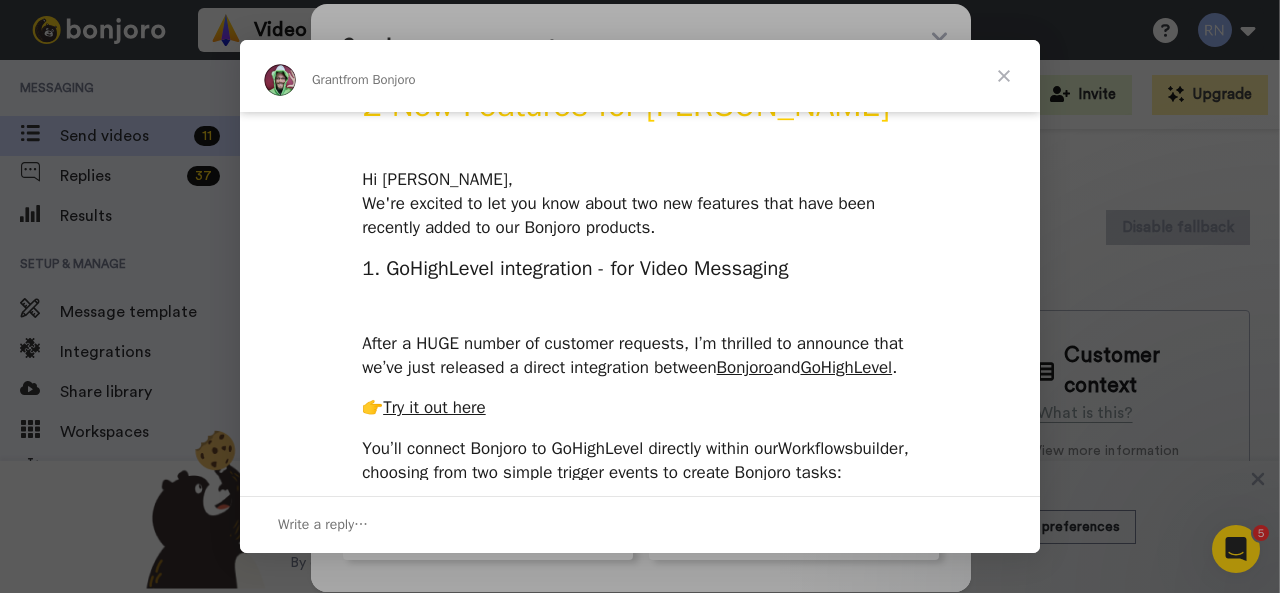 click at bounding box center (1004, 76) 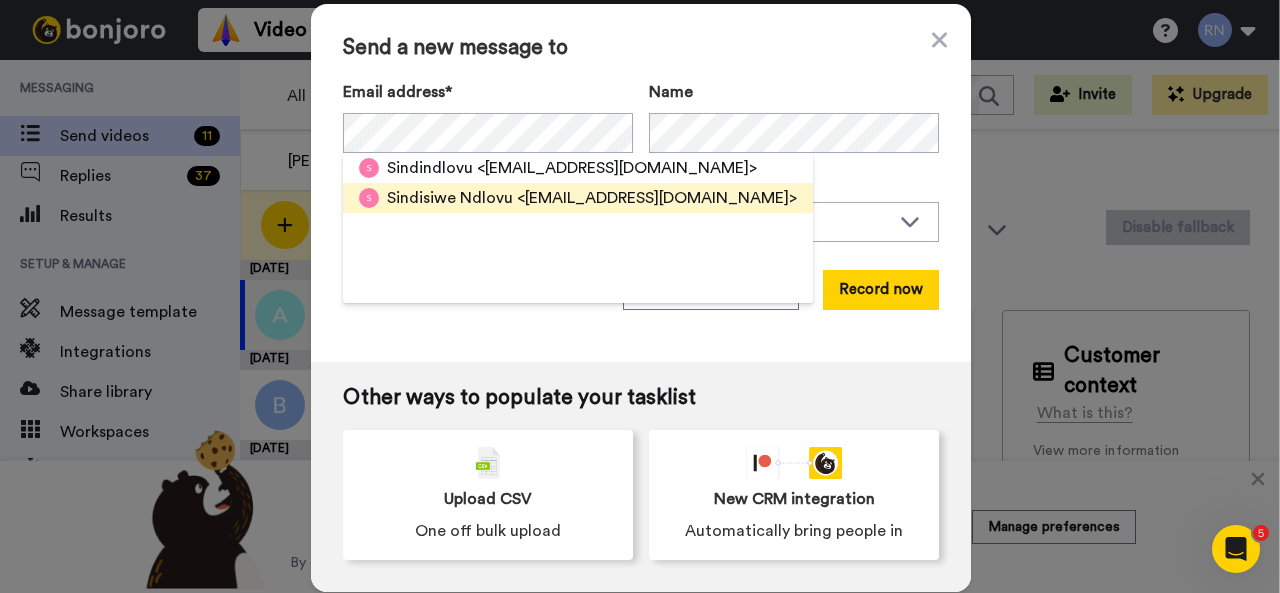 click on "Sindisiwe Ndlovu" at bounding box center (450, 198) 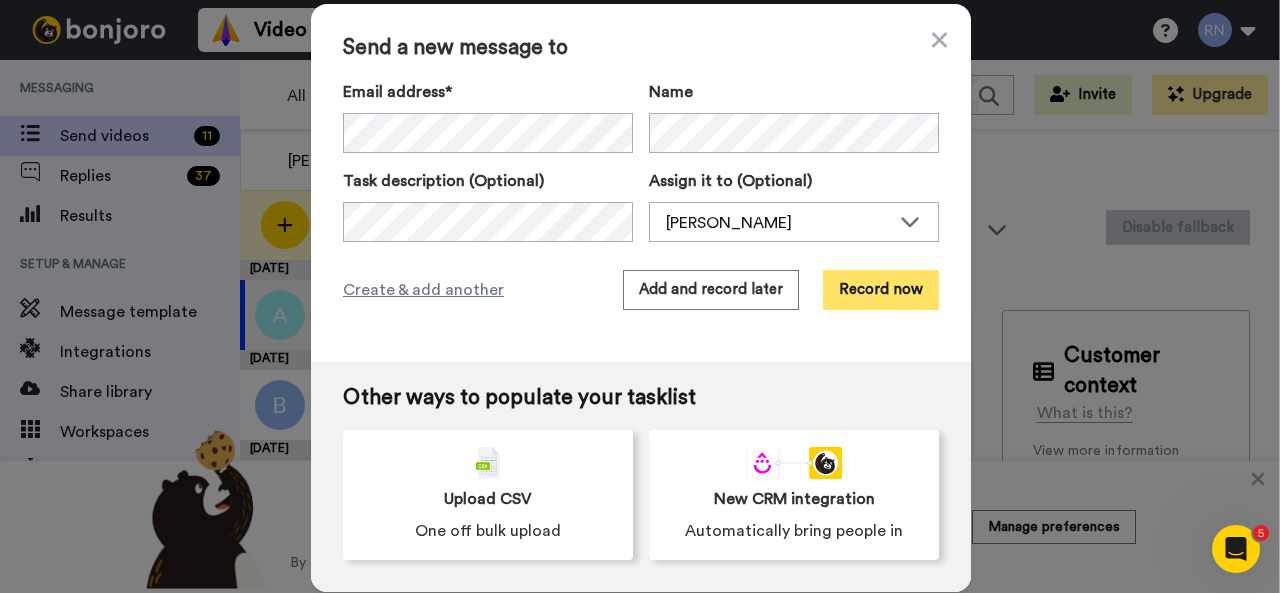 click on "Record now" at bounding box center (881, 290) 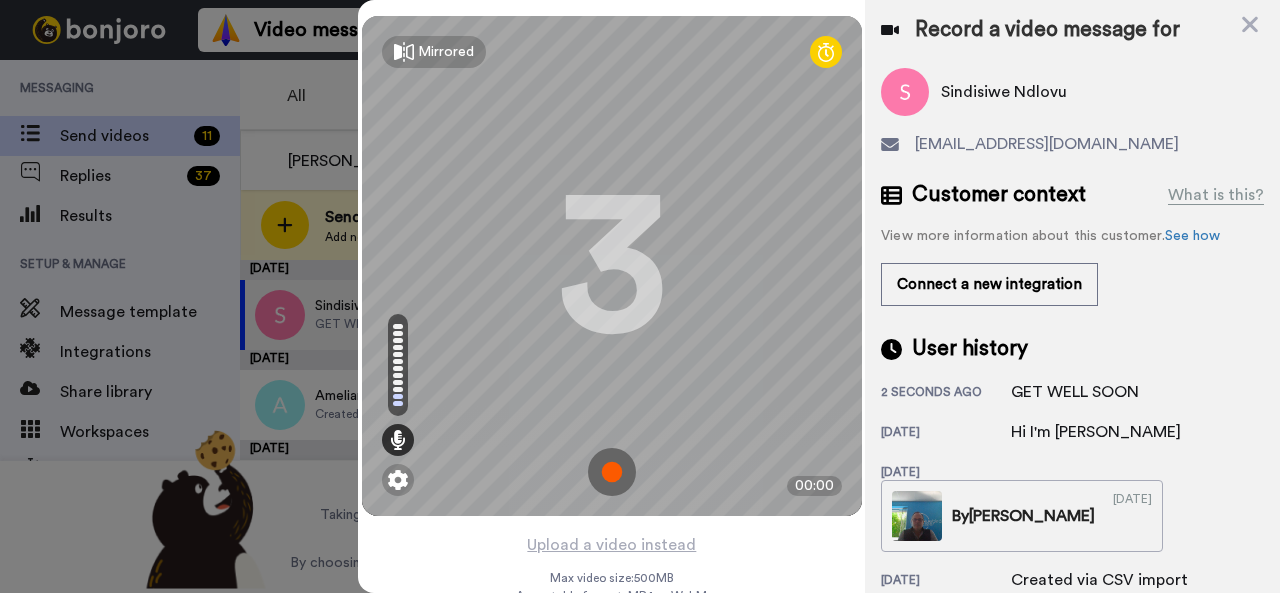 click at bounding box center [612, 472] 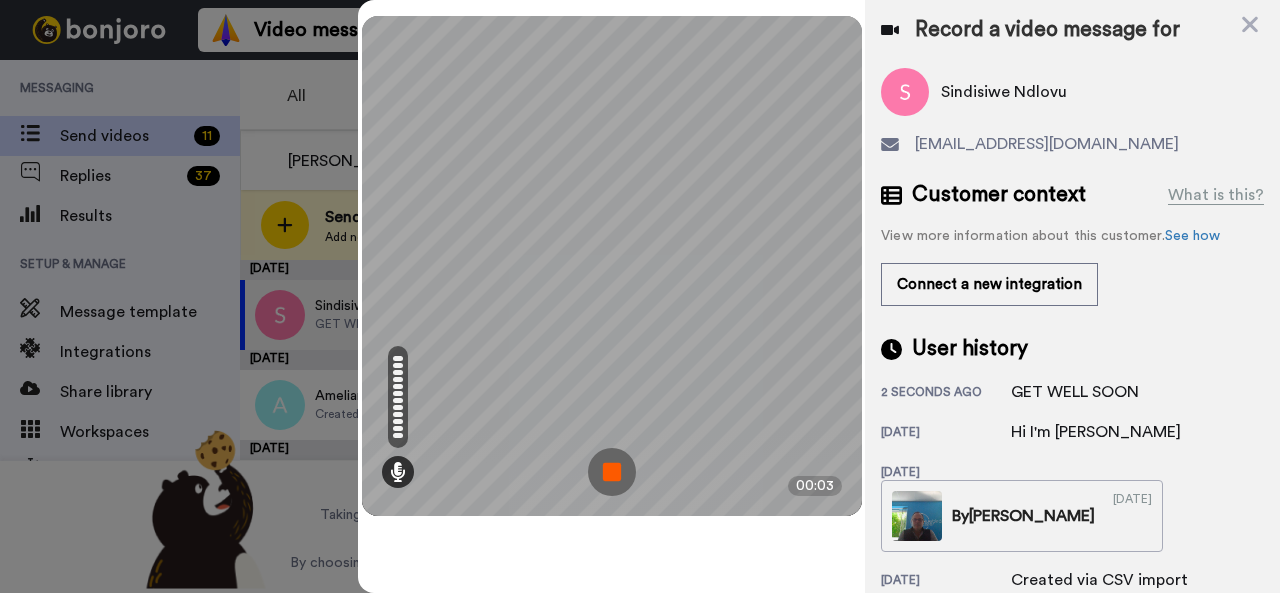 click at bounding box center (612, 472) 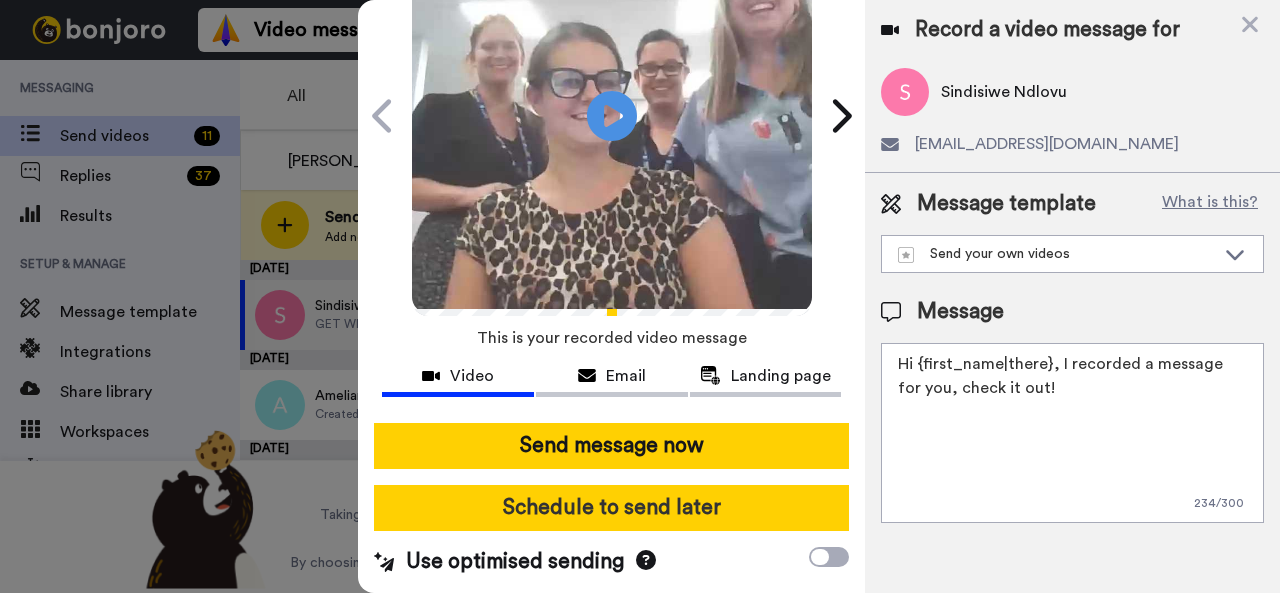scroll, scrollTop: 176, scrollLeft: 0, axis: vertical 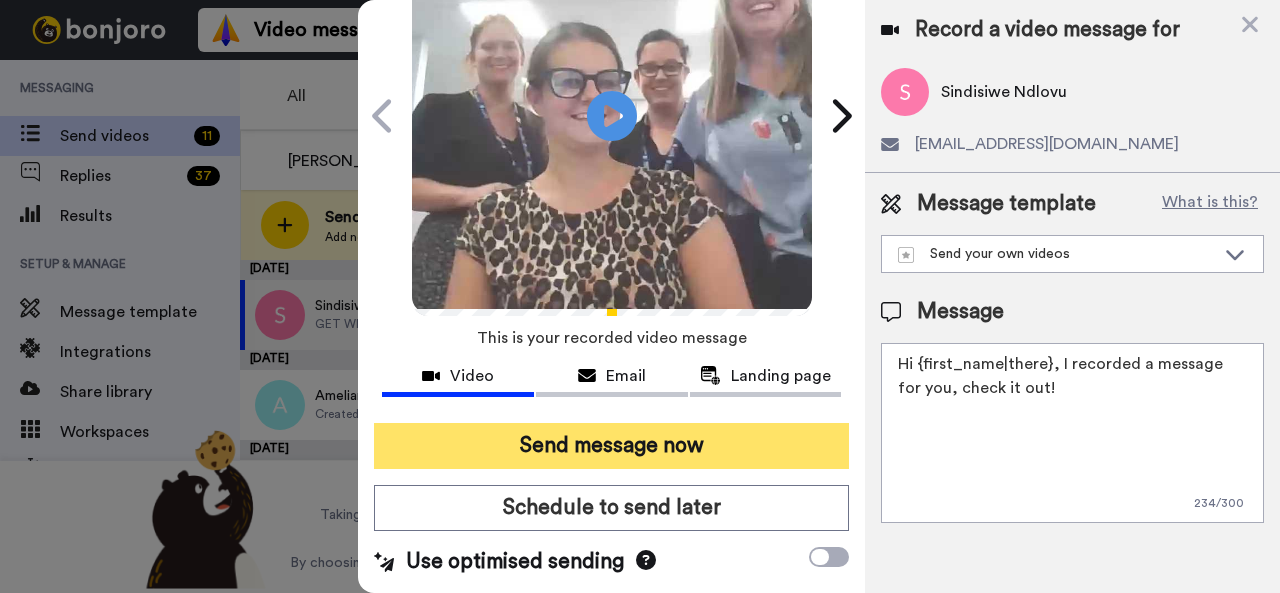 click on "Send message now" at bounding box center [611, 446] 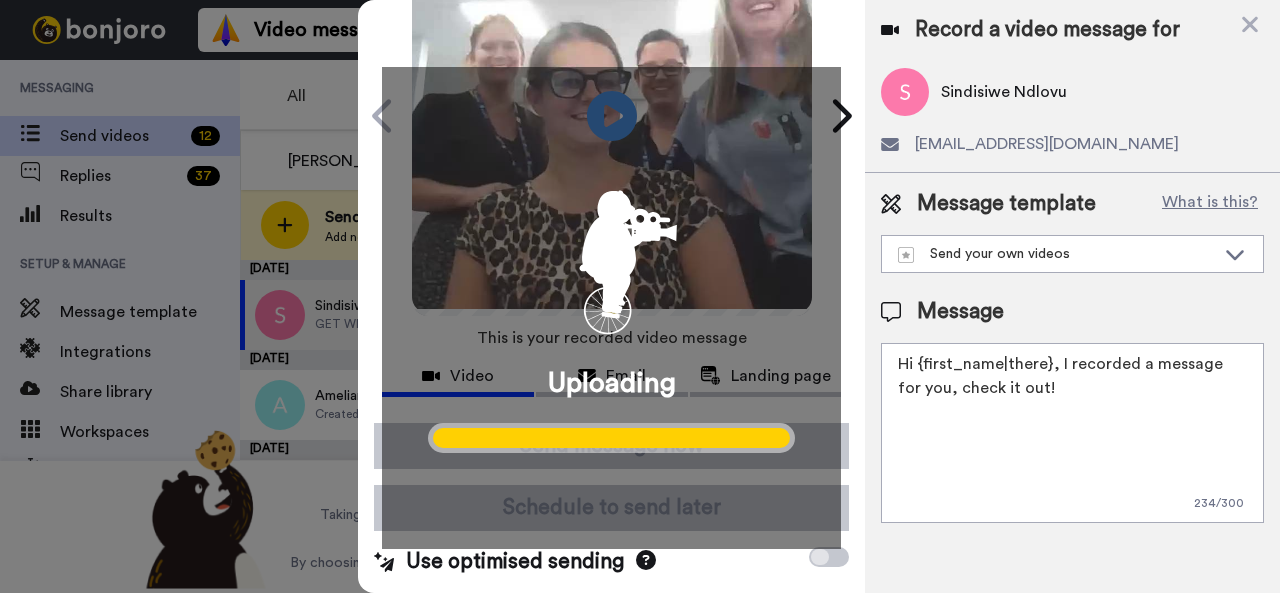 scroll, scrollTop: 0, scrollLeft: 0, axis: both 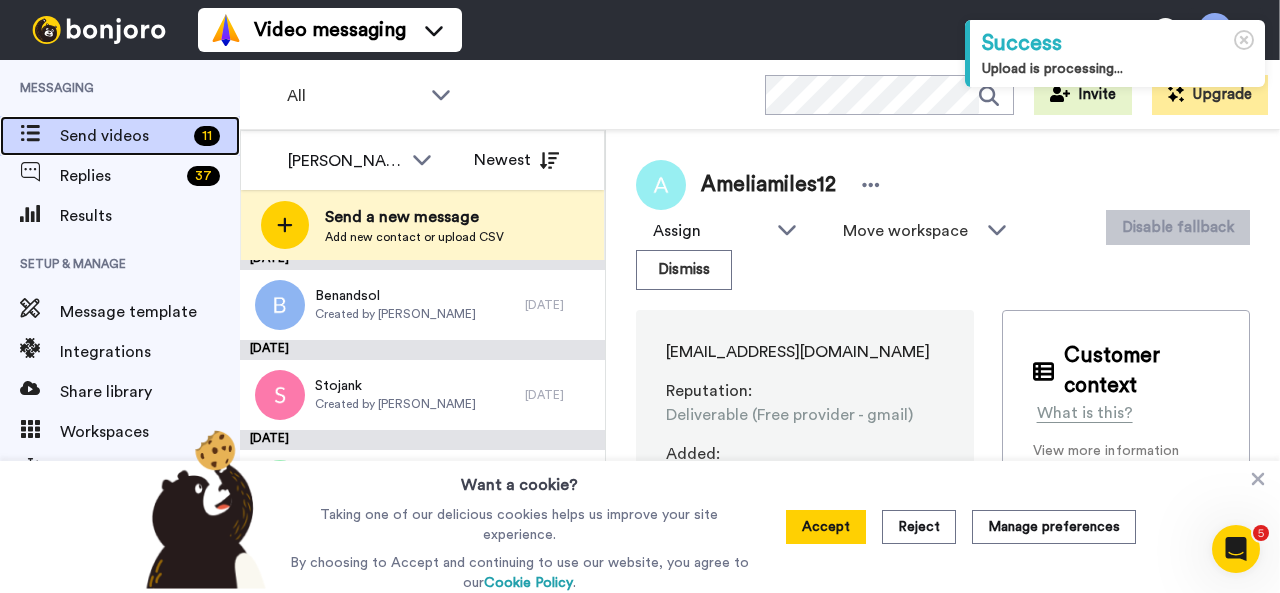 click on "Send videos" at bounding box center (123, 136) 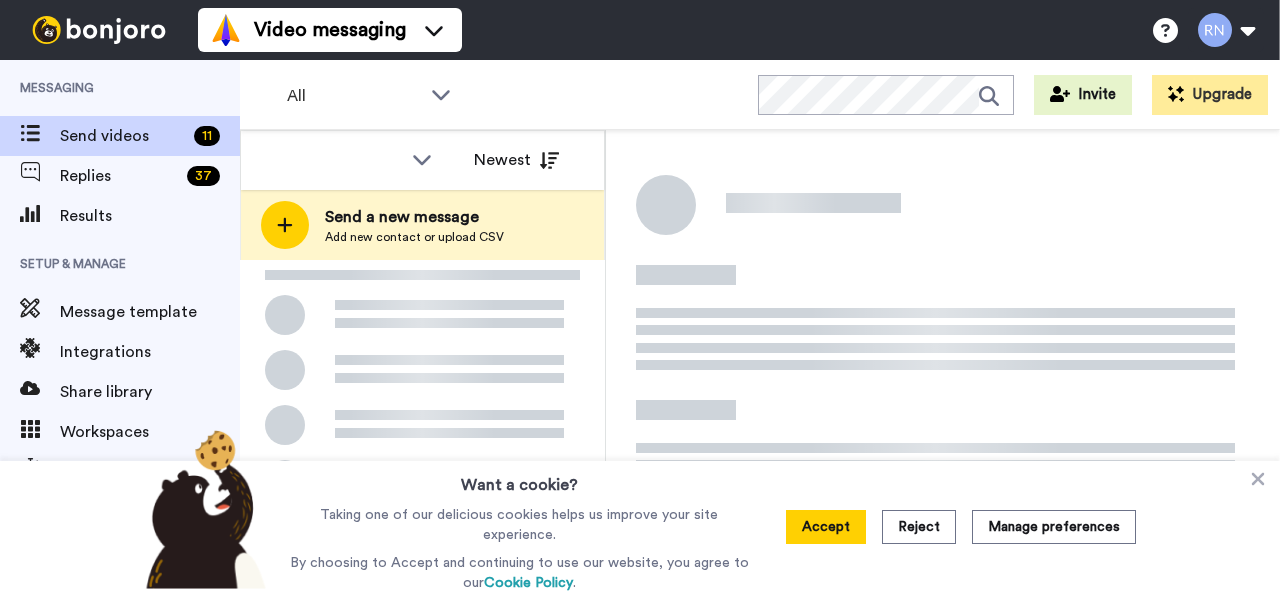 scroll, scrollTop: 0, scrollLeft: 0, axis: both 